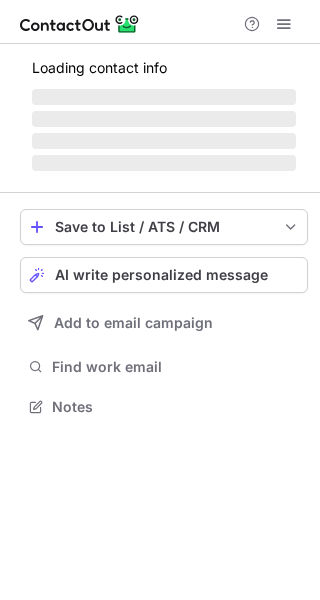 scroll, scrollTop: 0, scrollLeft: 0, axis: both 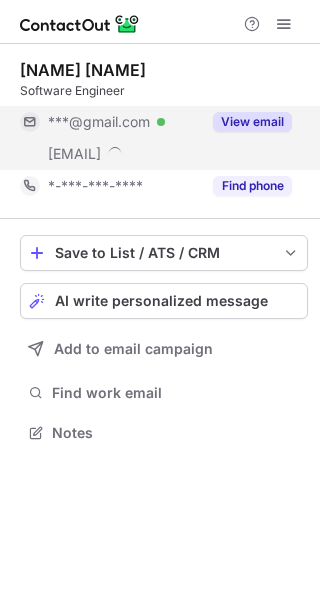 click on "View email" at bounding box center [252, 122] 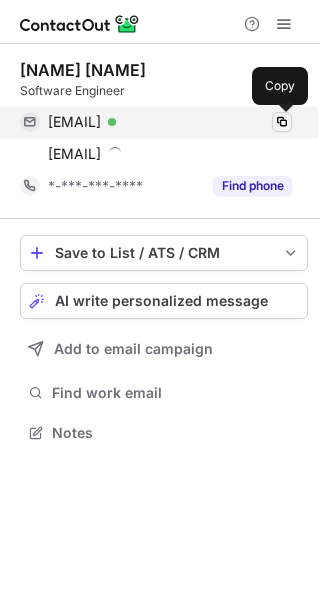 click at bounding box center [282, 122] 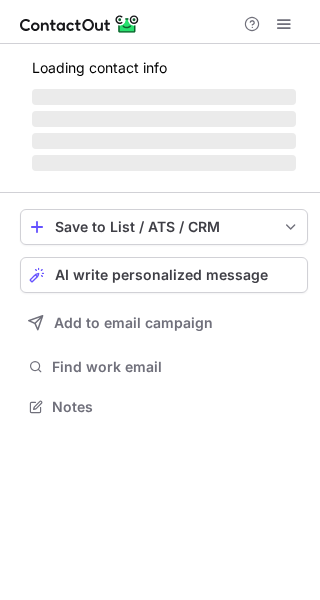 scroll, scrollTop: 0, scrollLeft: 0, axis: both 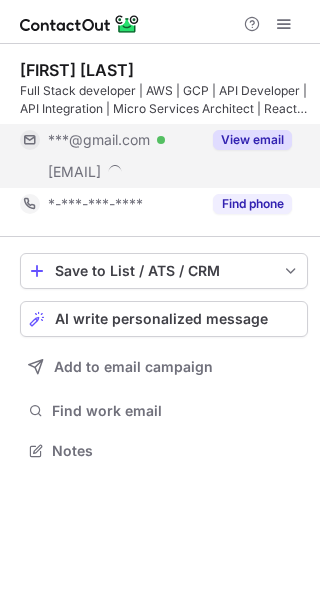 click on "View email" at bounding box center [252, 140] 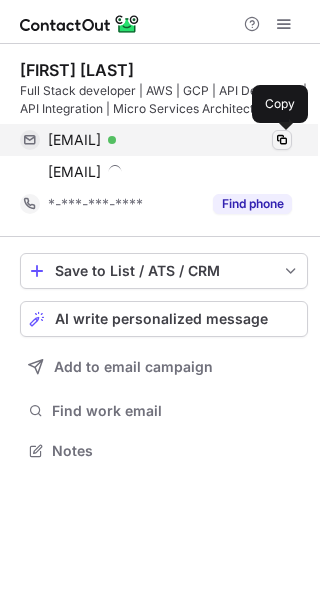 click at bounding box center (282, 140) 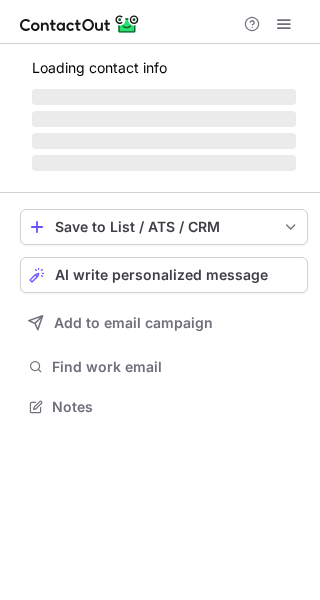 scroll, scrollTop: 0, scrollLeft: 0, axis: both 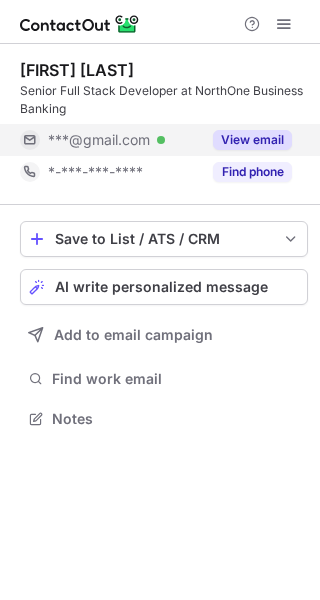click on "View email" at bounding box center [252, 140] 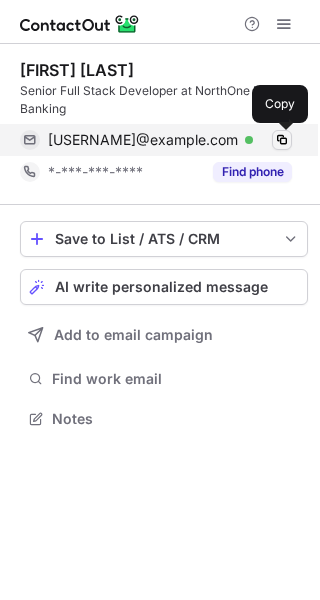click at bounding box center (282, 140) 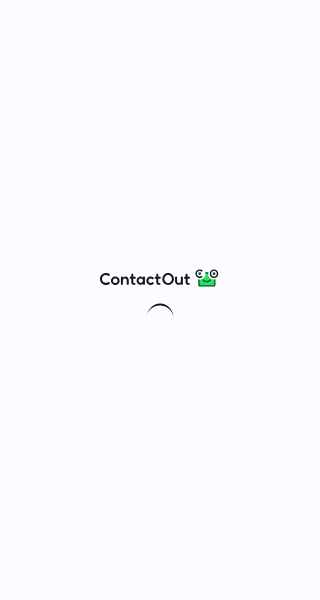 scroll, scrollTop: 0, scrollLeft: 0, axis: both 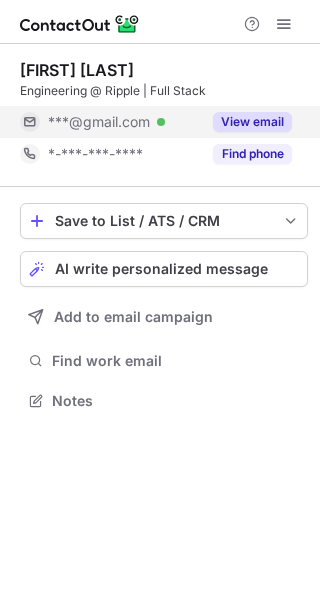 click on "View email" at bounding box center [252, 122] 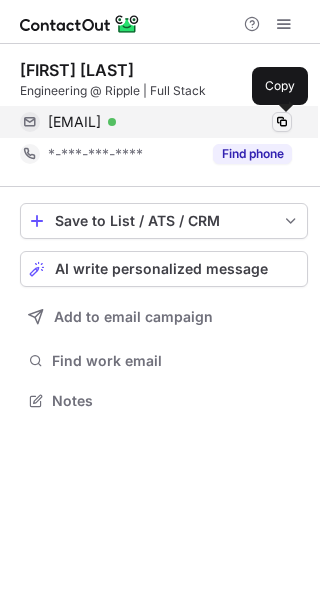 click at bounding box center (282, 122) 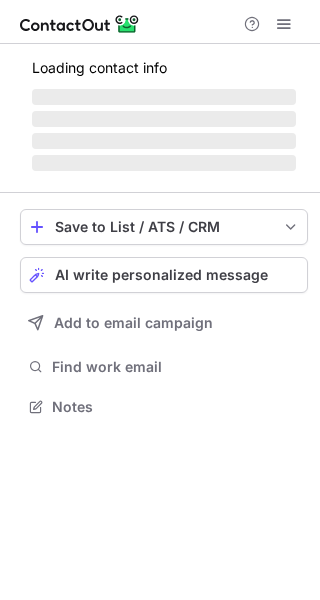 scroll, scrollTop: 0, scrollLeft: 0, axis: both 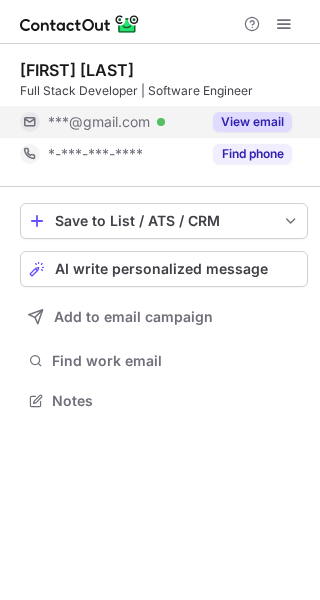 click on "View email" at bounding box center (252, 122) 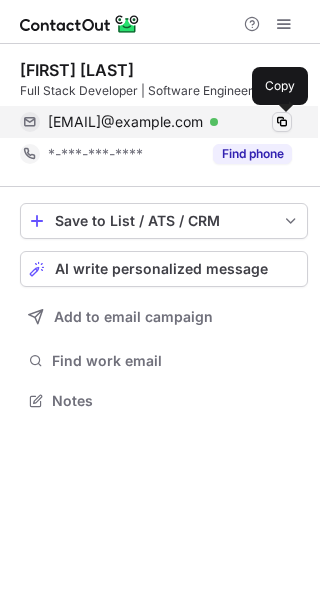 click at bounding box center (282, 122) 